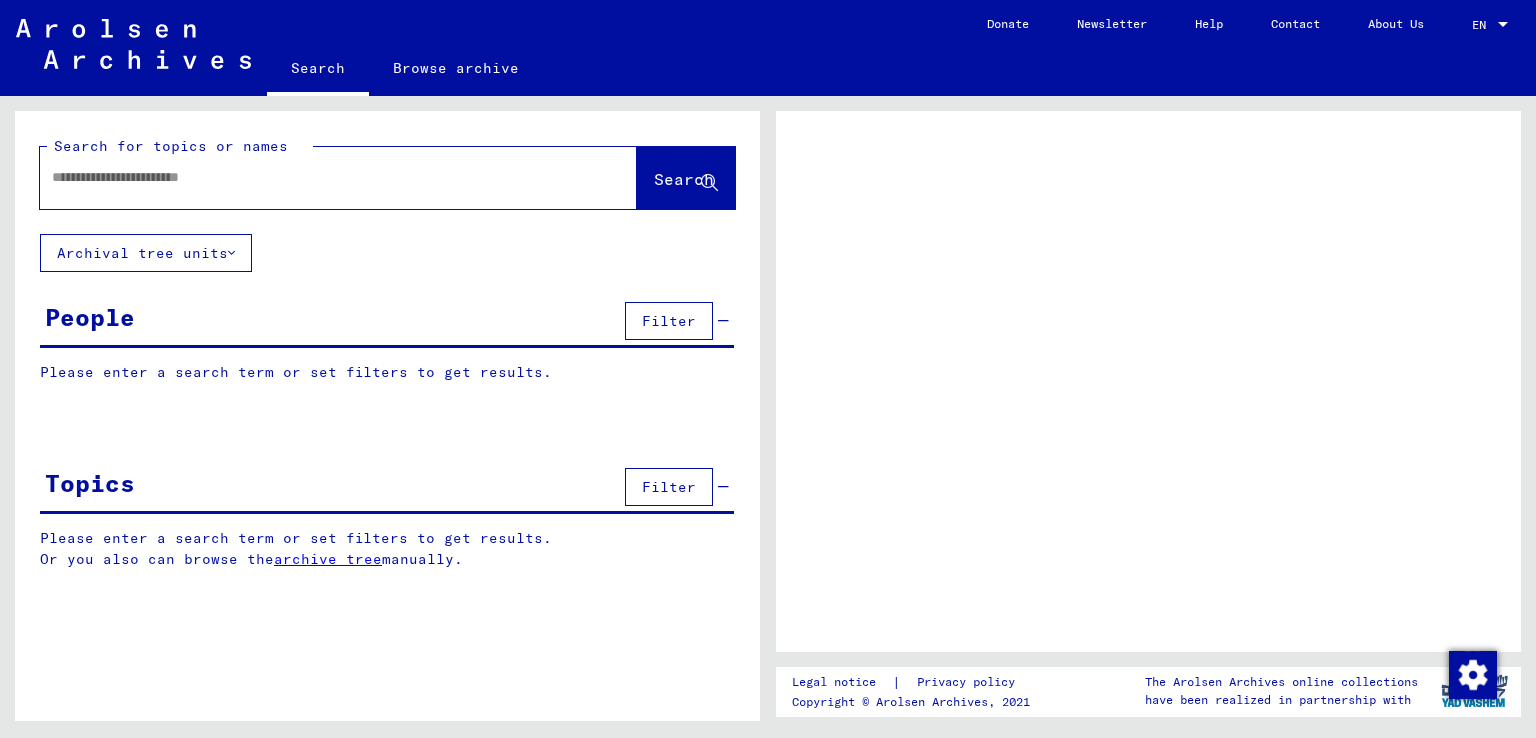 scroll, scrollTop: 0, scrollLeft: 0, axis: both 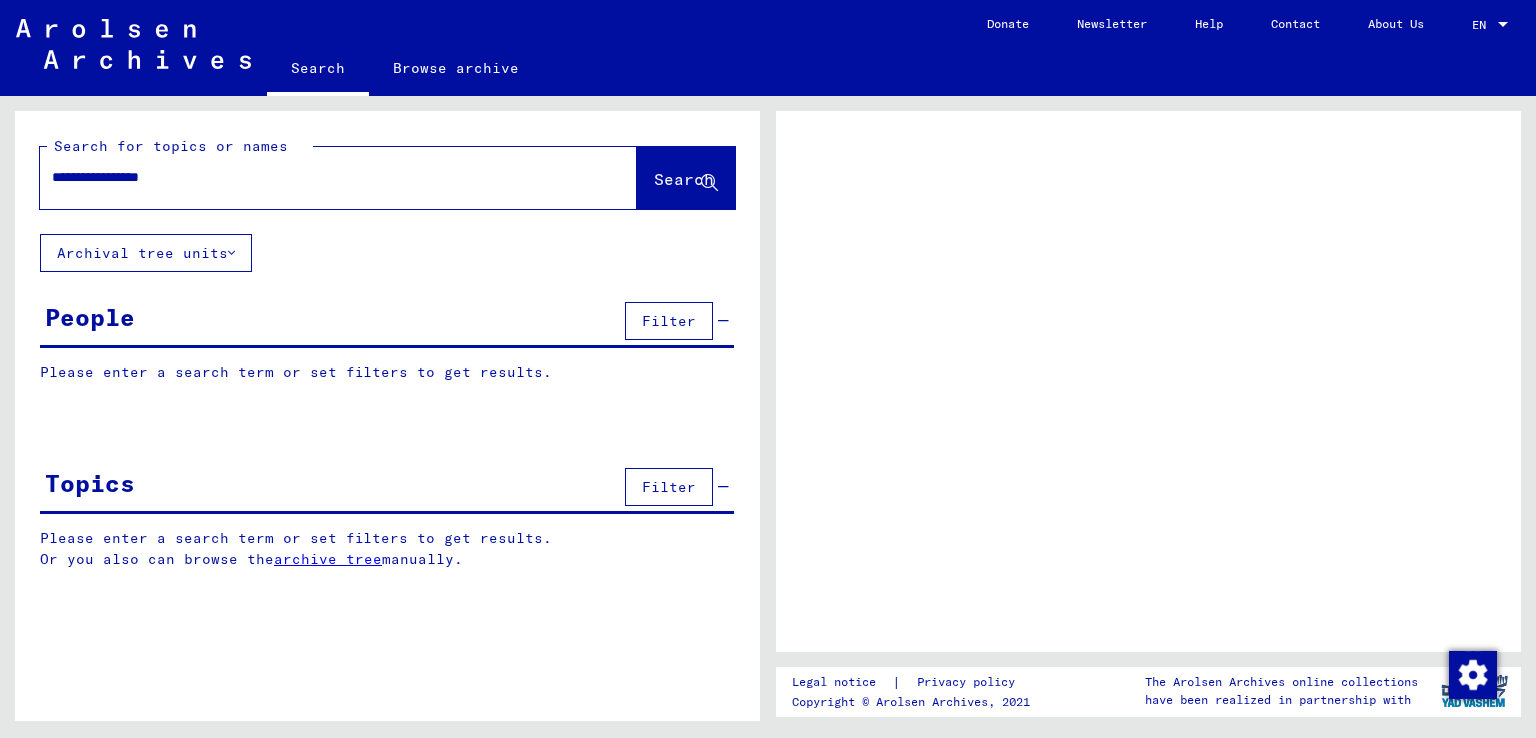 type on "**********" 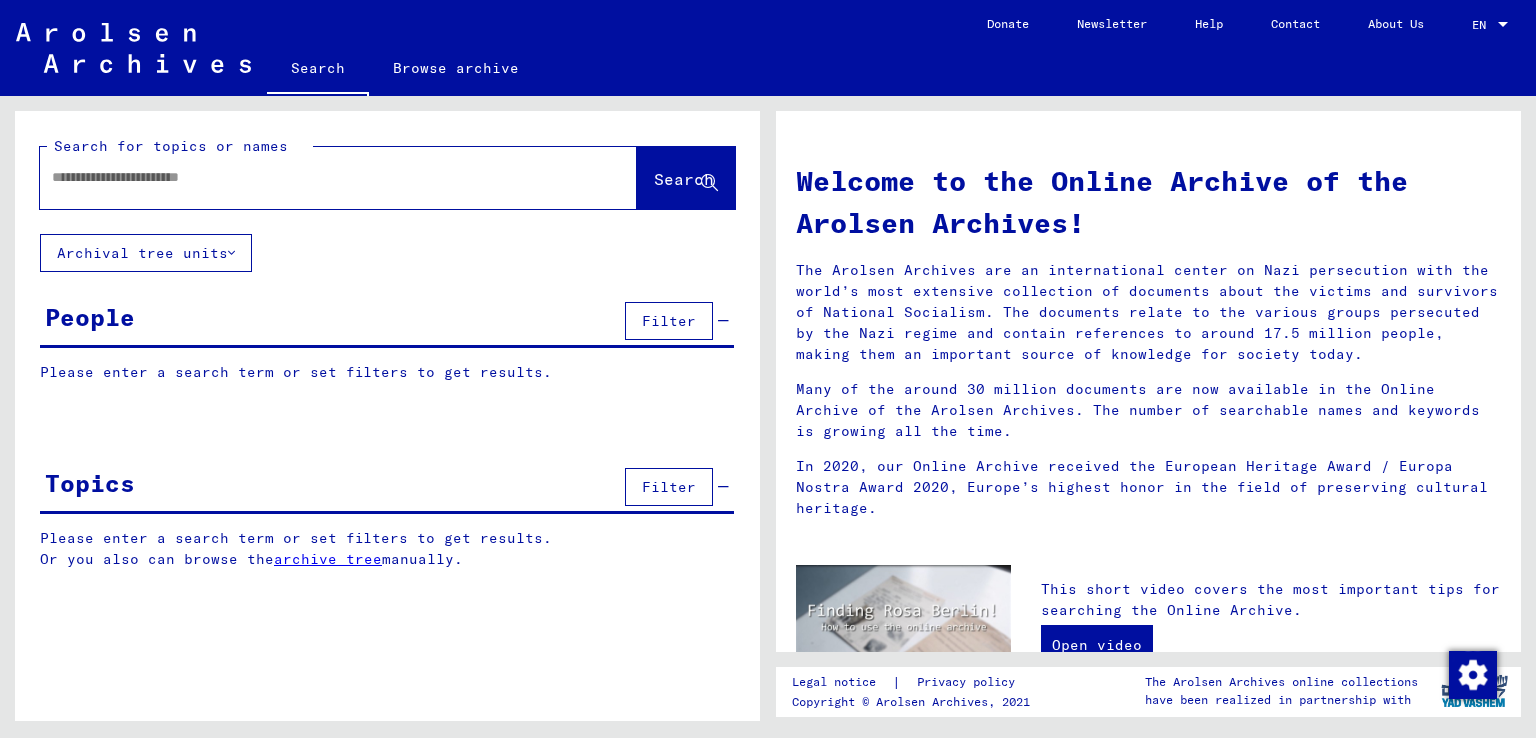 click at bounding box center (314, 177) 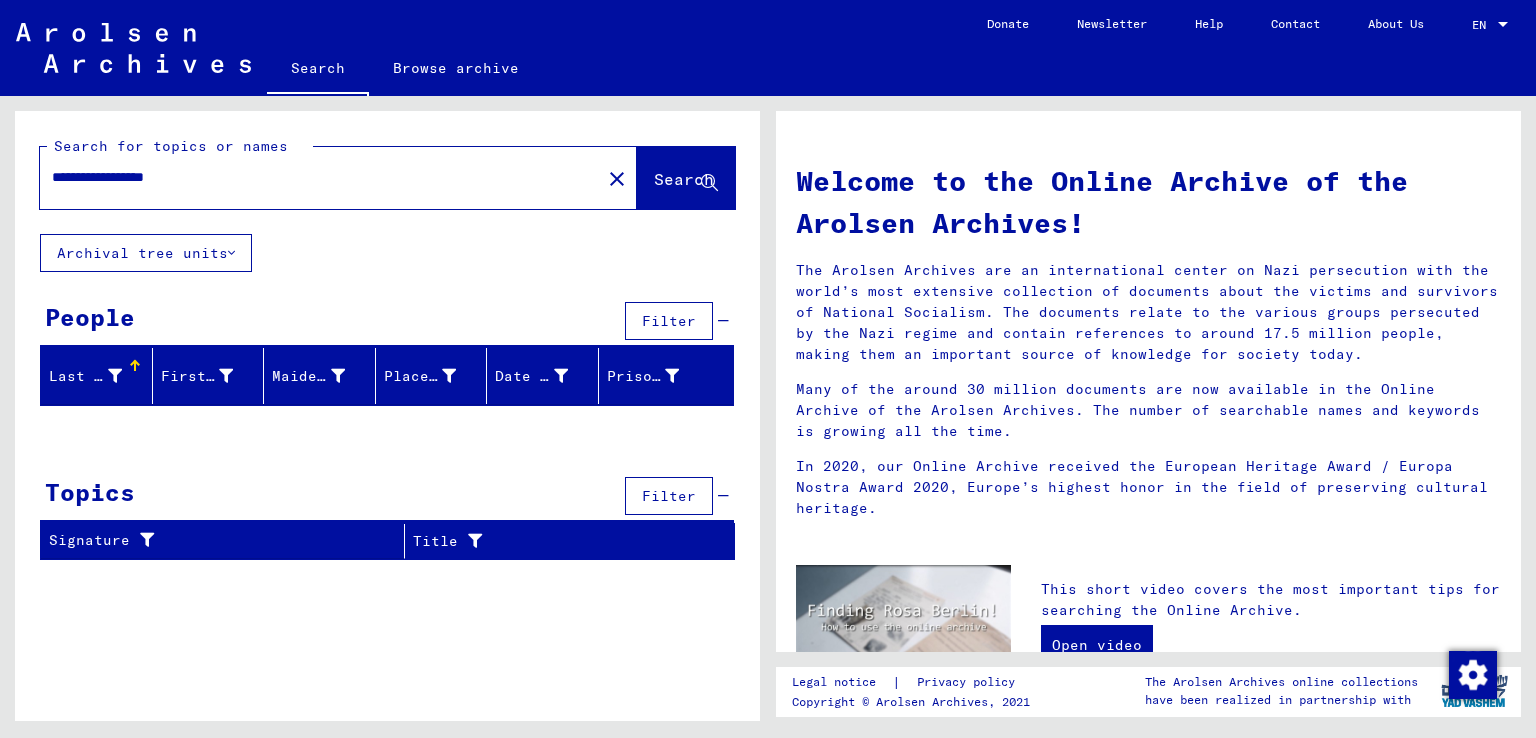 click on "**********" at bounding box center (314, 177) 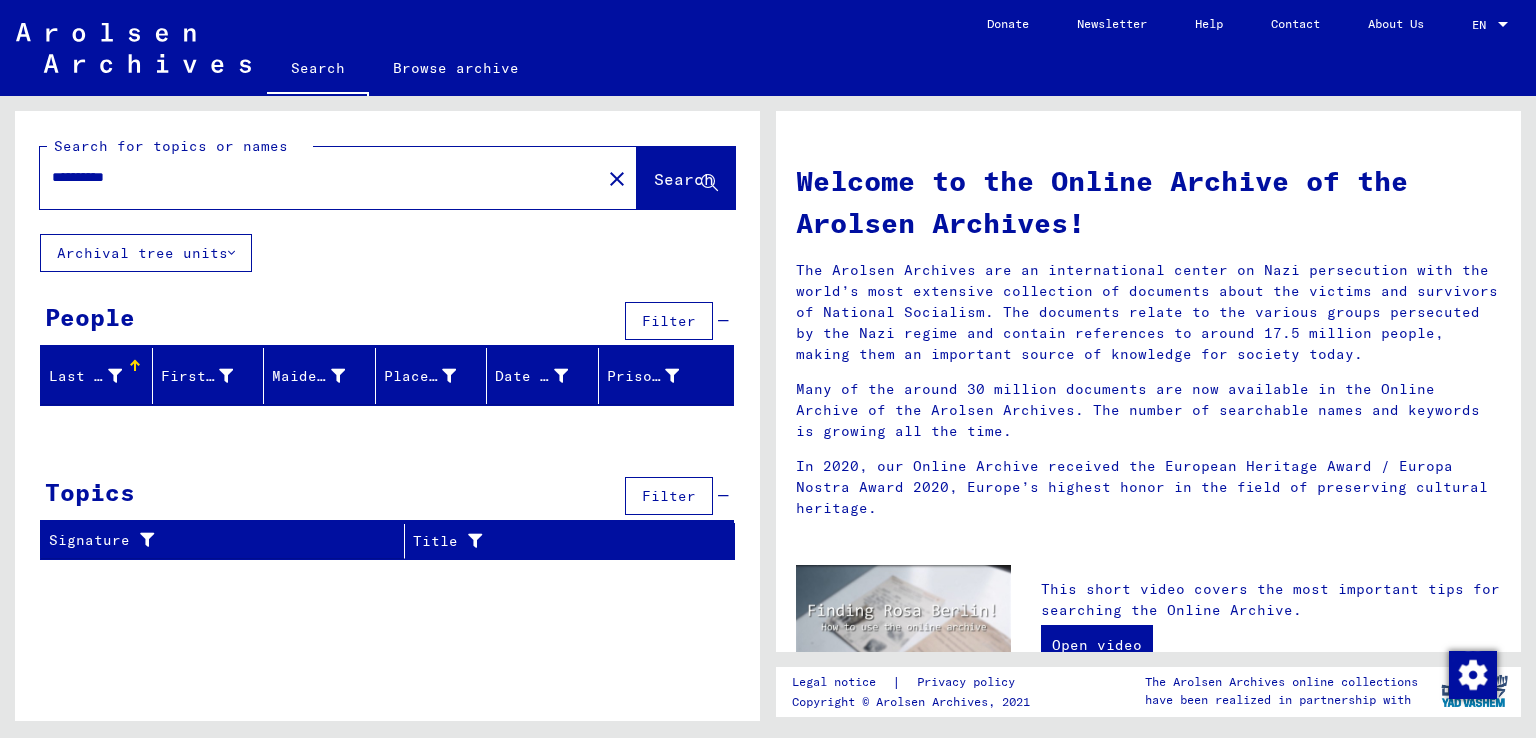 type on "**********" 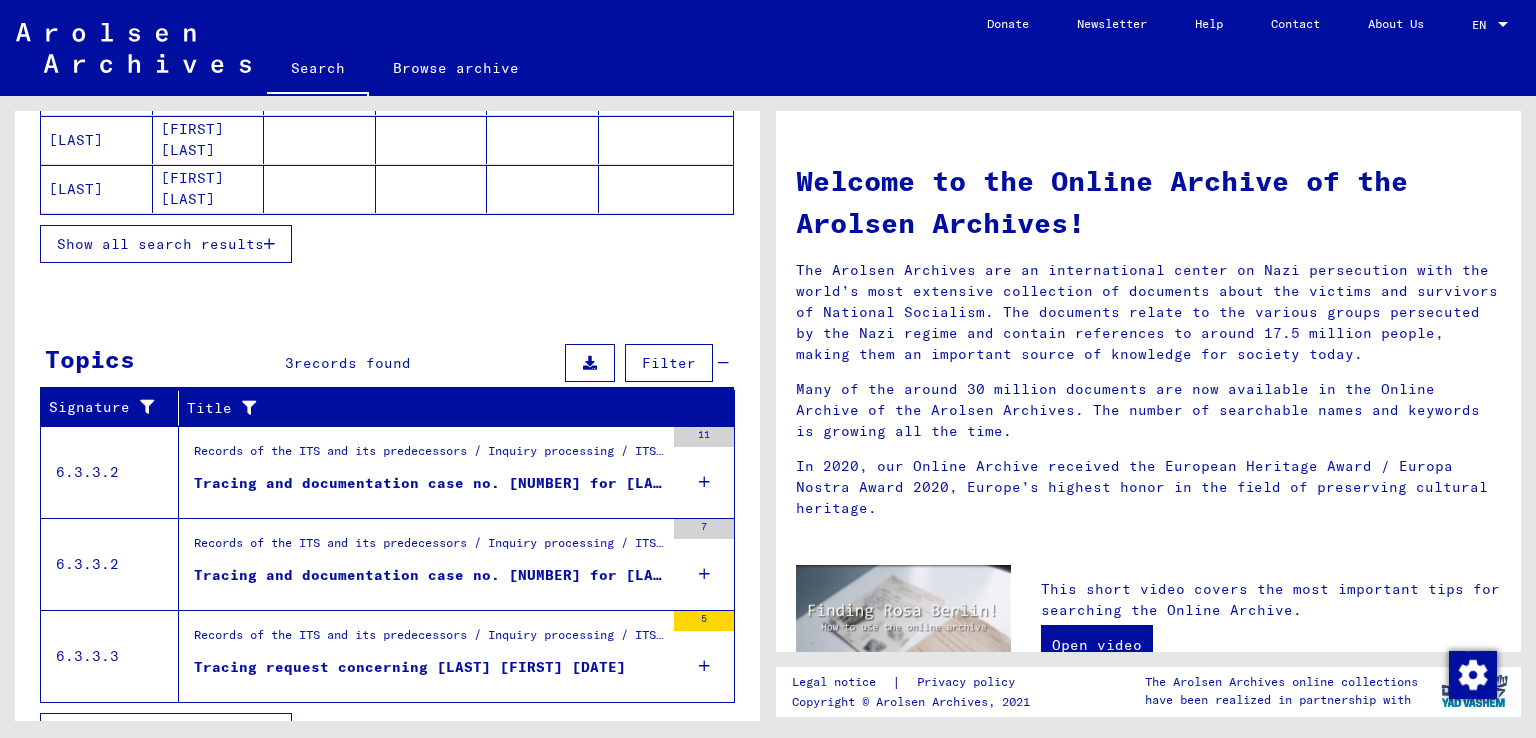 scroll, scrollTop: 436, scrollLeft: 0, axis: vertical 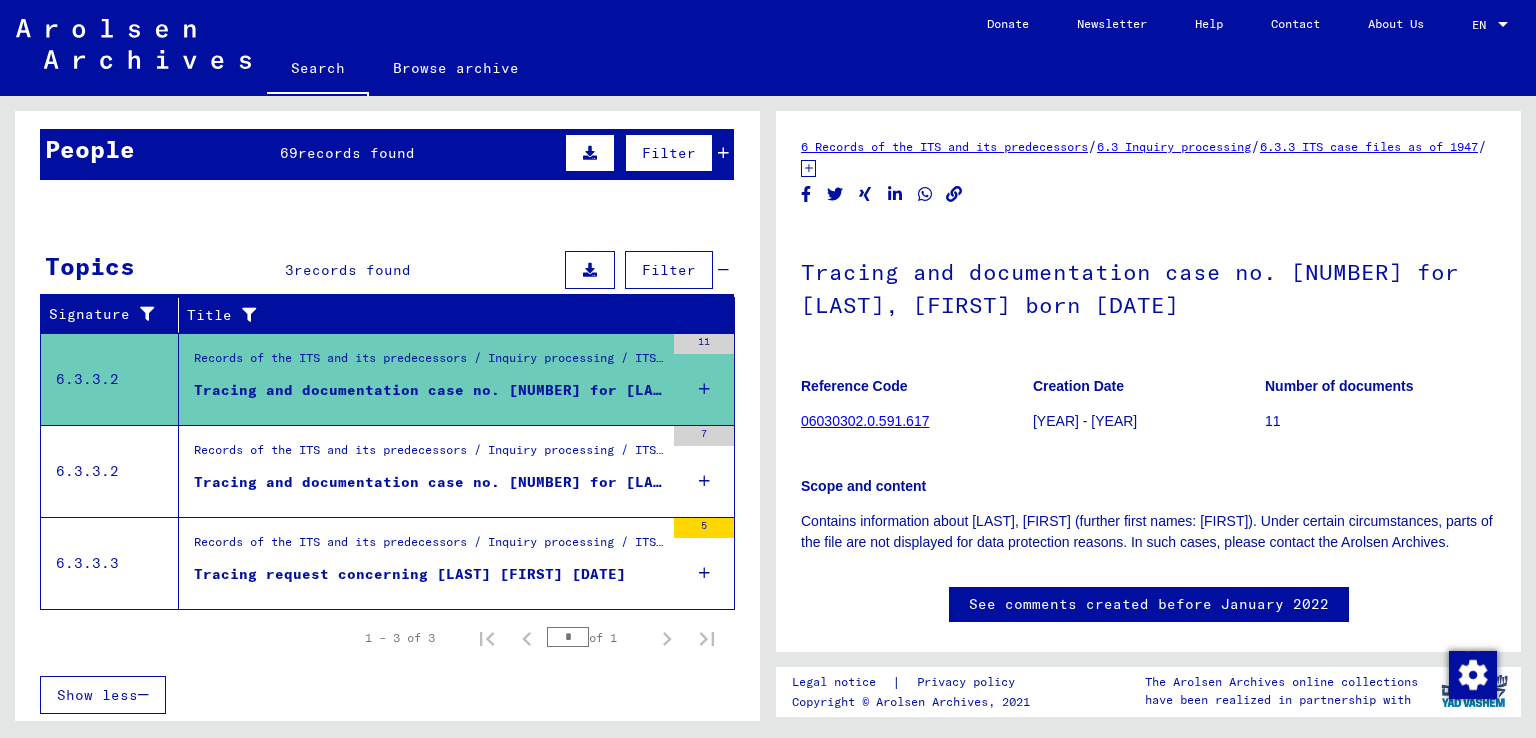 click on "Tracing and documentation case no. [NUMBER] for [LAST], [FIRST] born [DATE]" at bounding box center [429, 482] 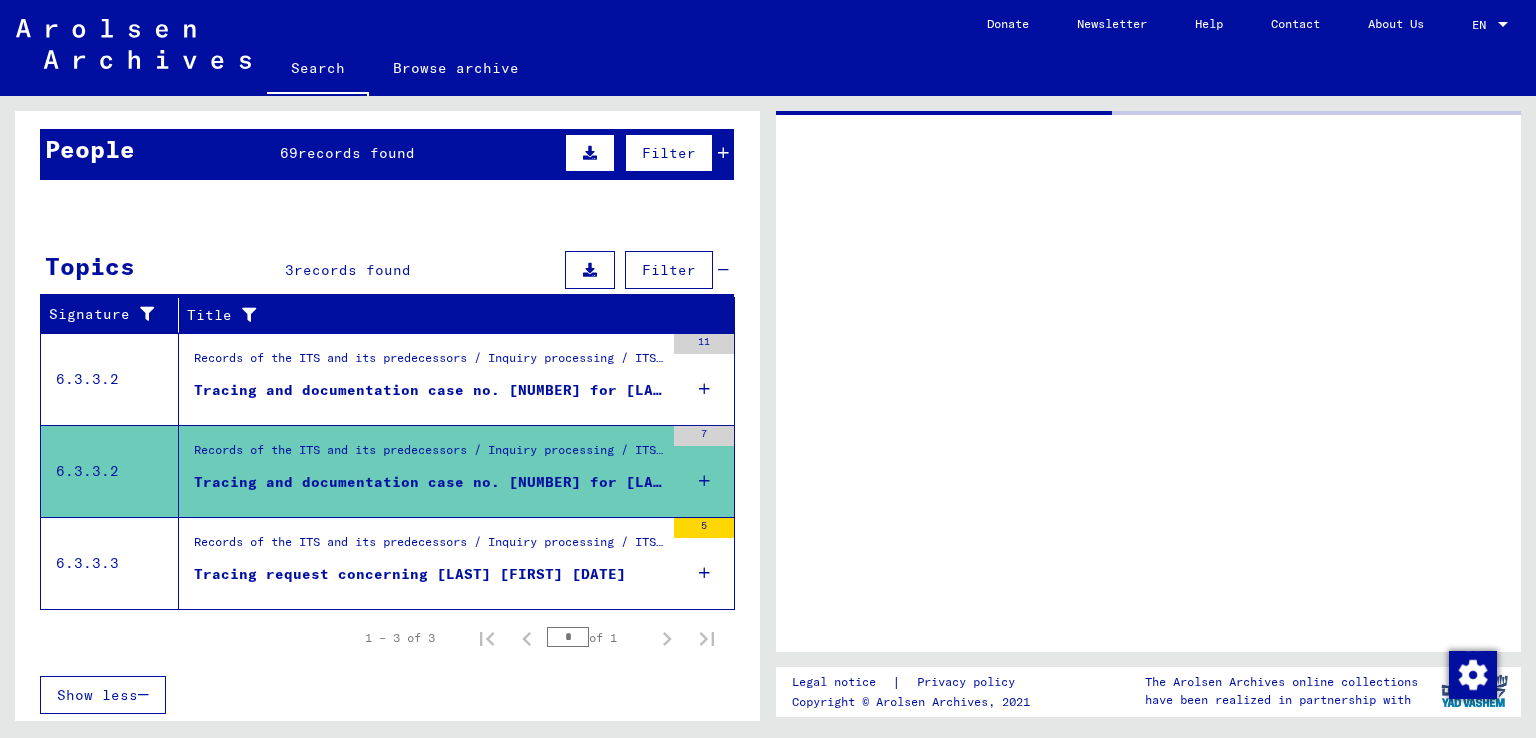 scroll, scrollTop: 0, scrollLeft: 0, axis: both 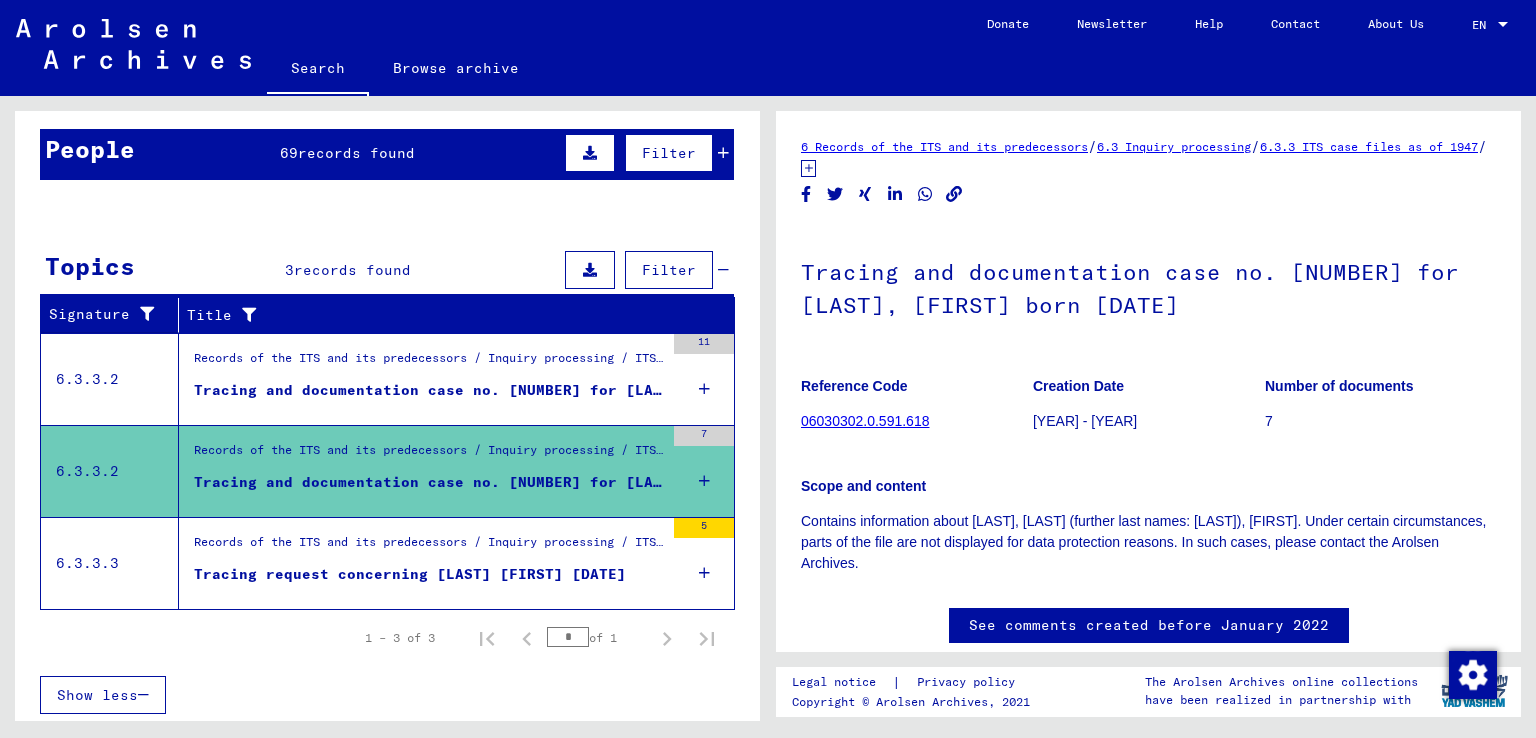 click on "Tracing request concerning [LAST] [FIRST] [DATE]" at bounding box center (410, 574) 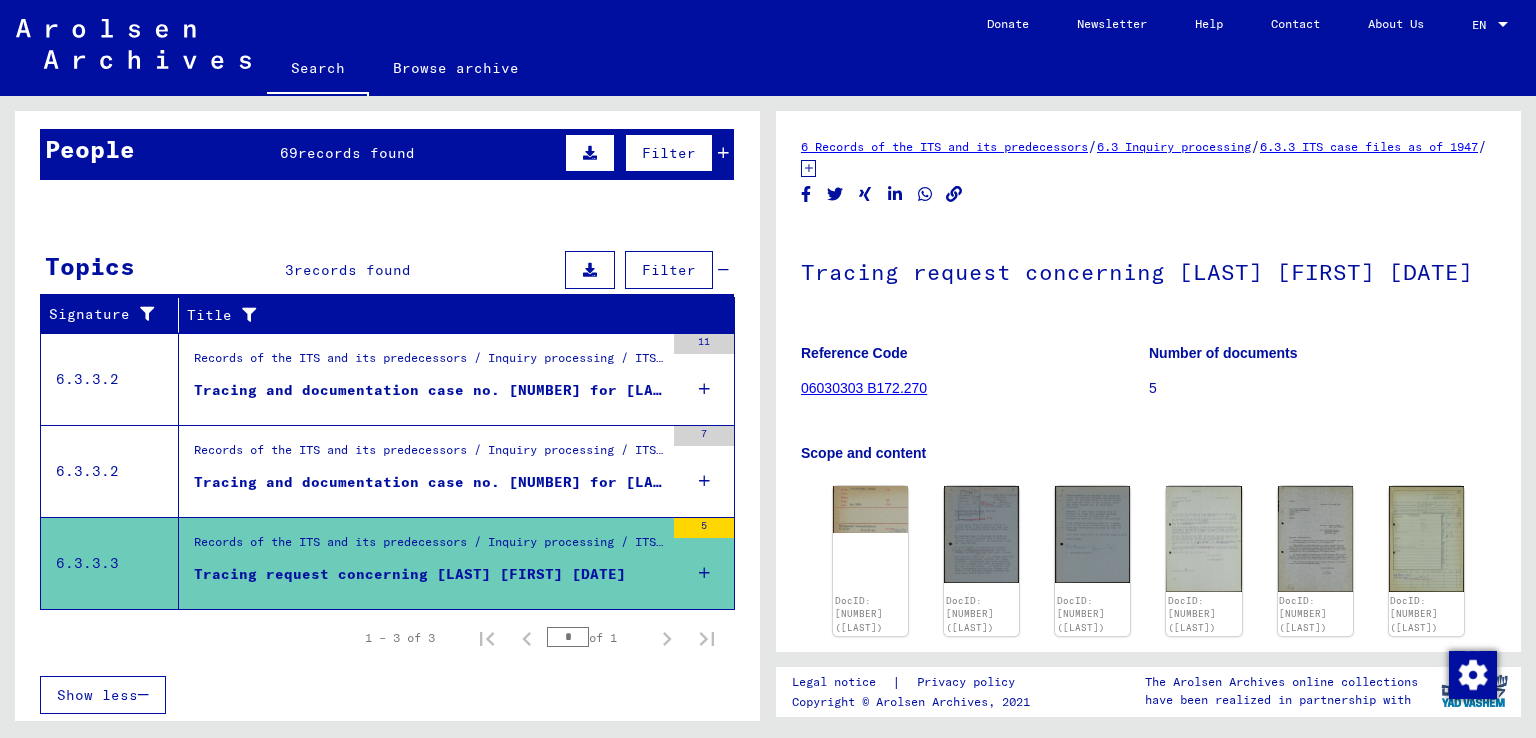 scroll, scrollTop: 0, scrollLeft: 0, axis: both 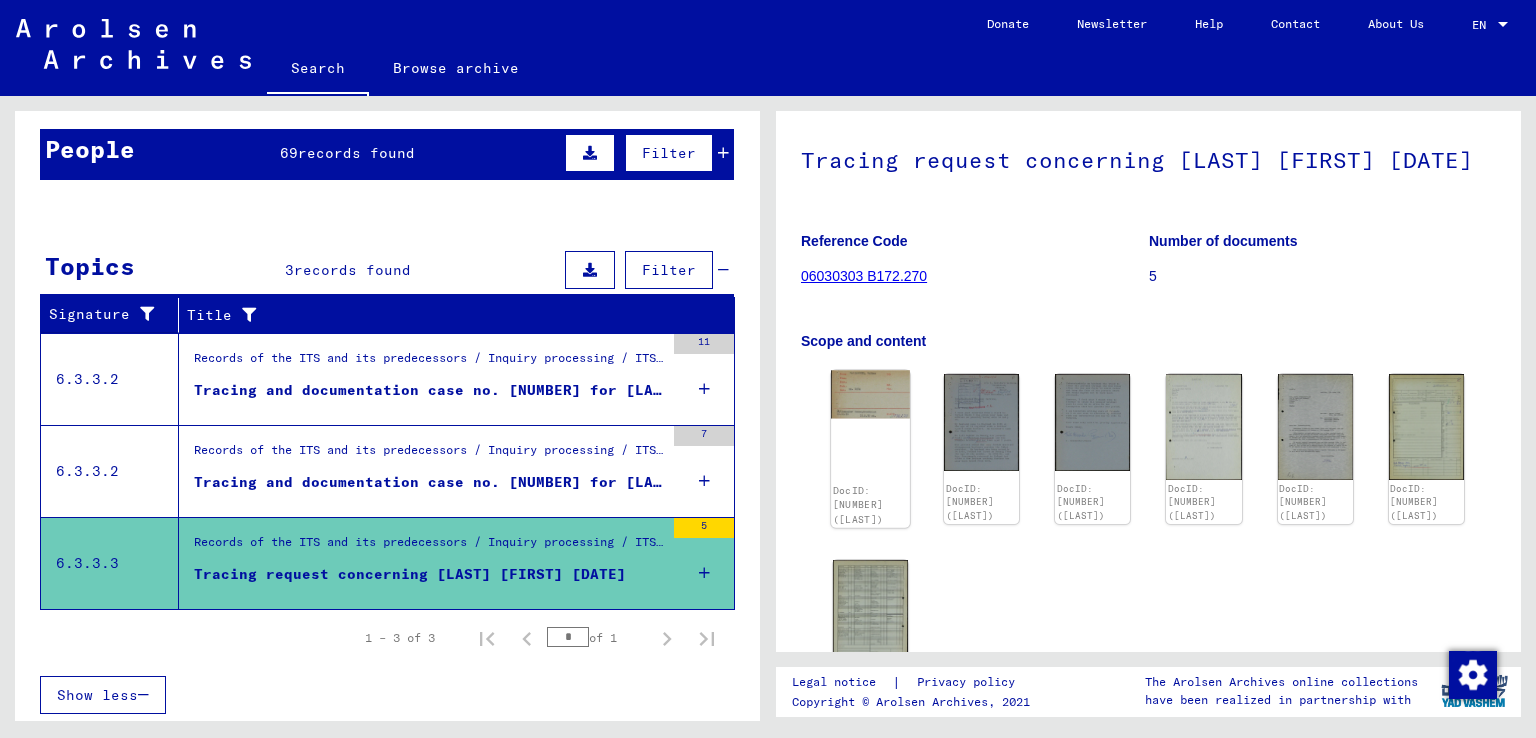 click 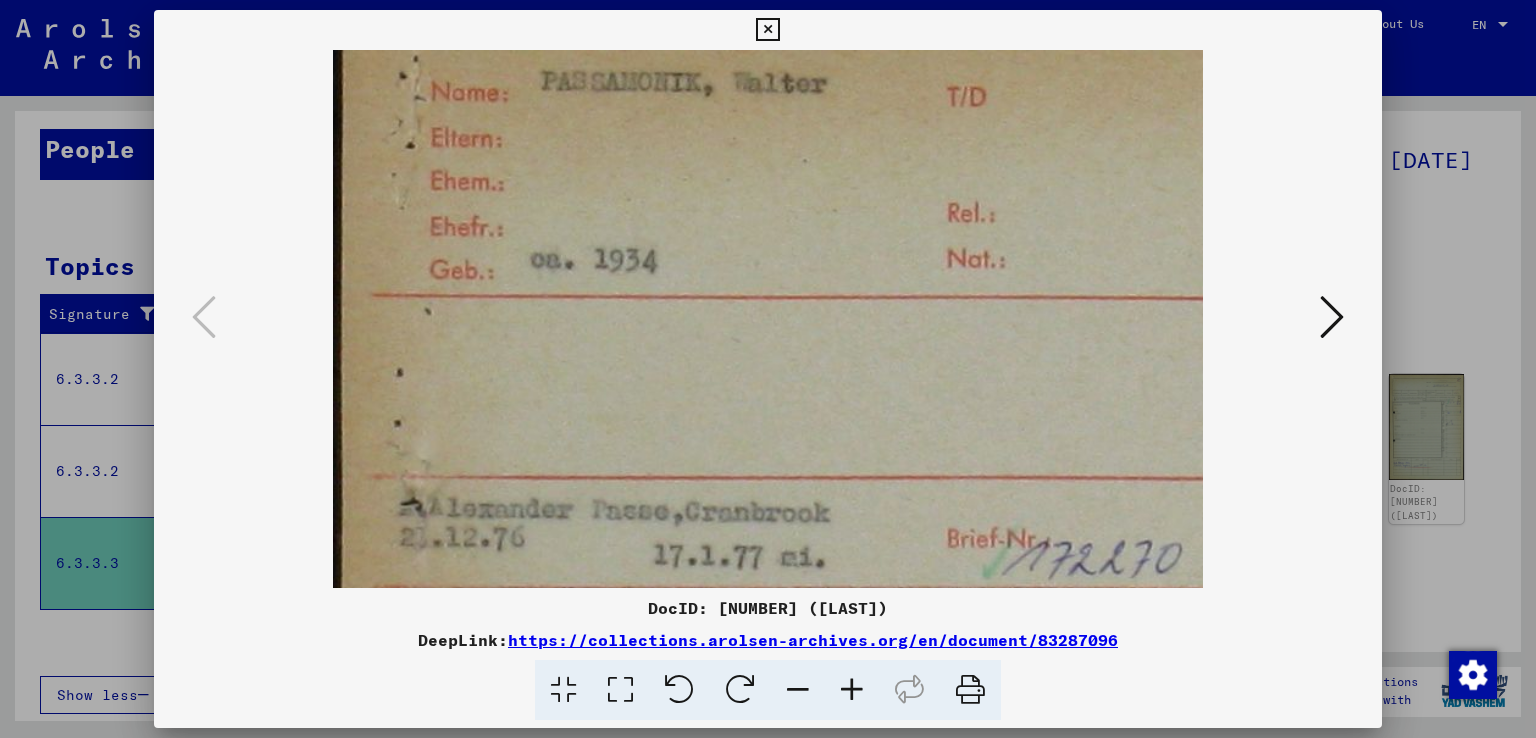 click at bounding box center [1332, 317] 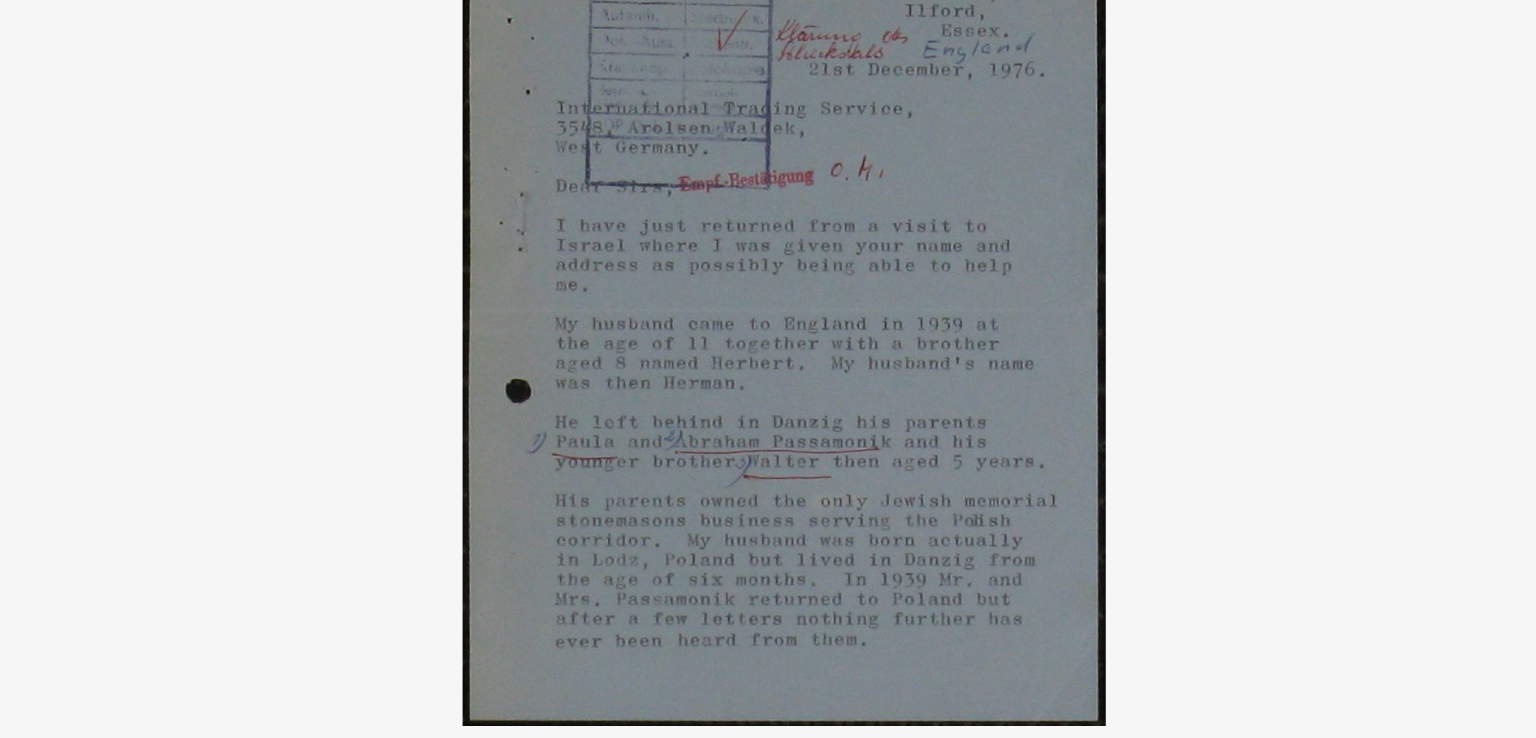 drag, startPoint x: 783, startPoint y: 356, endPoint x: 787, endPoint y: 431, distance: 75.10659 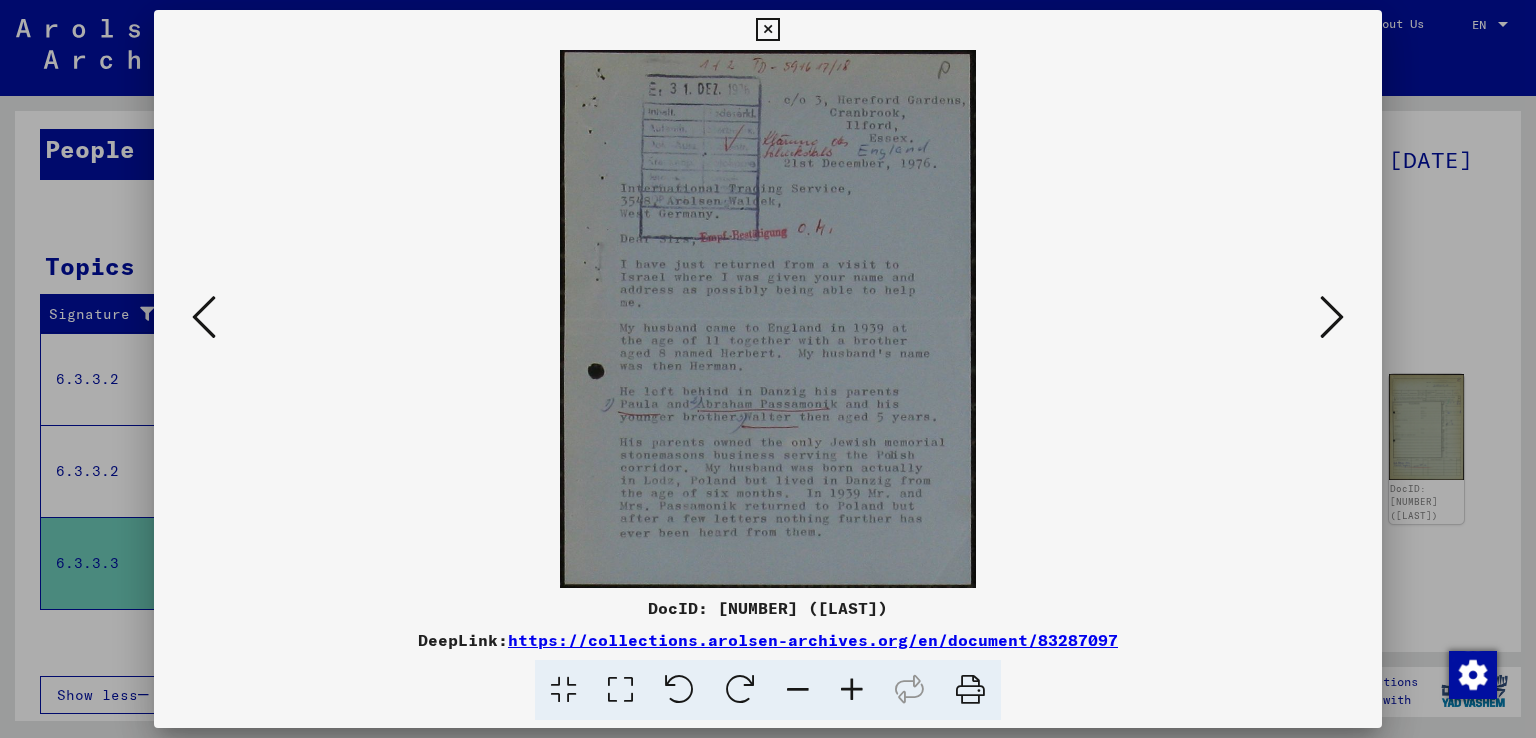 click at bounding box center (1332, 317) 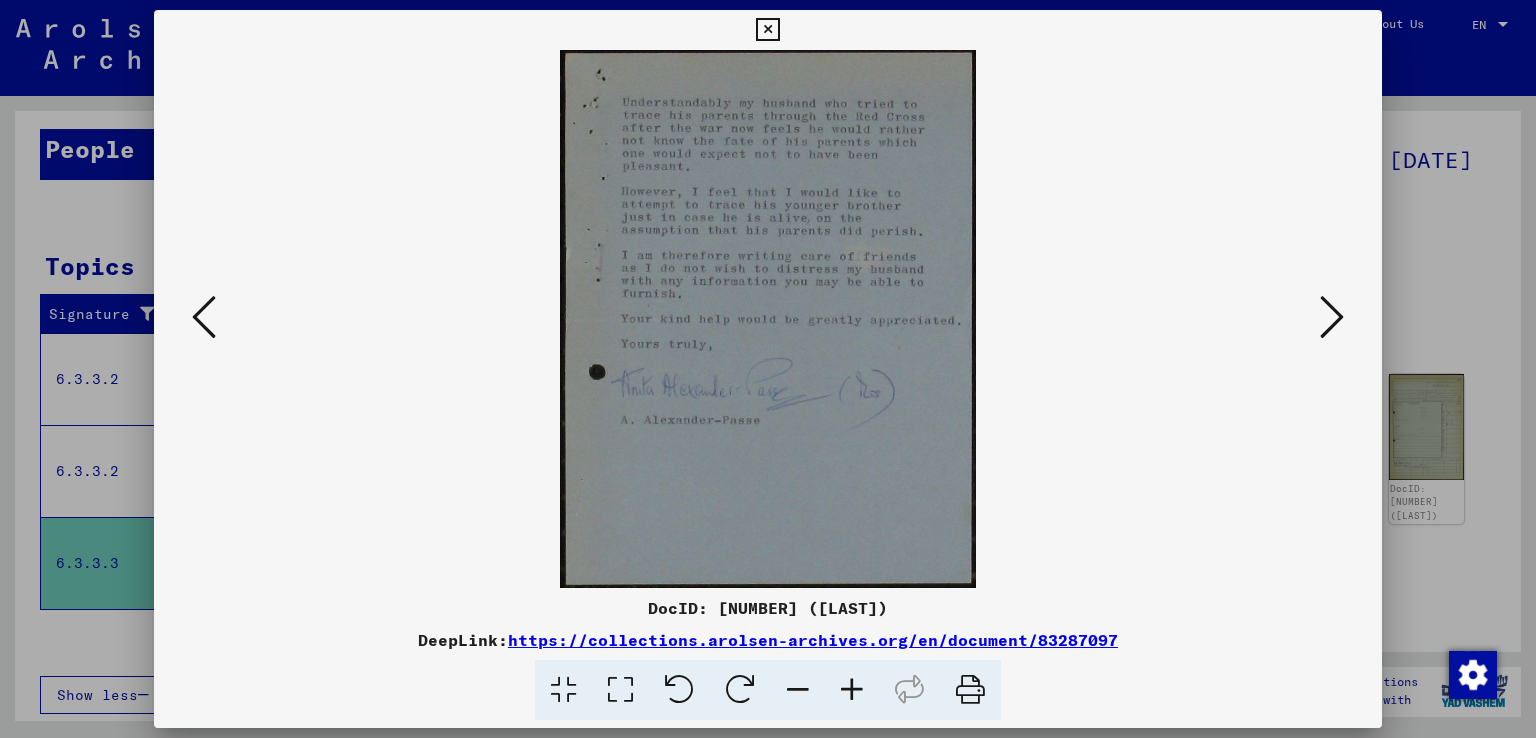 click at bounding box center [1332, 317] 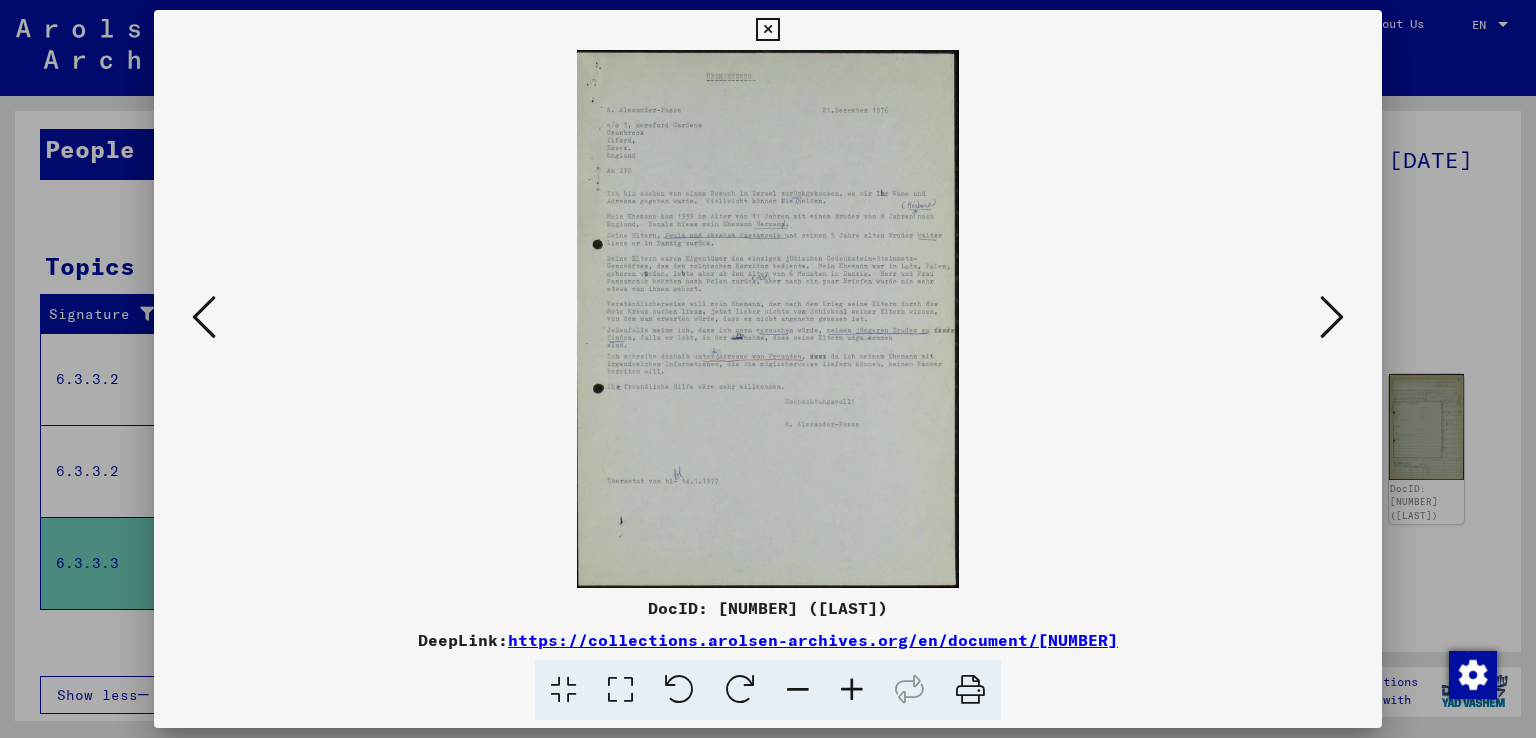 click at bounding box center [1332, 317] 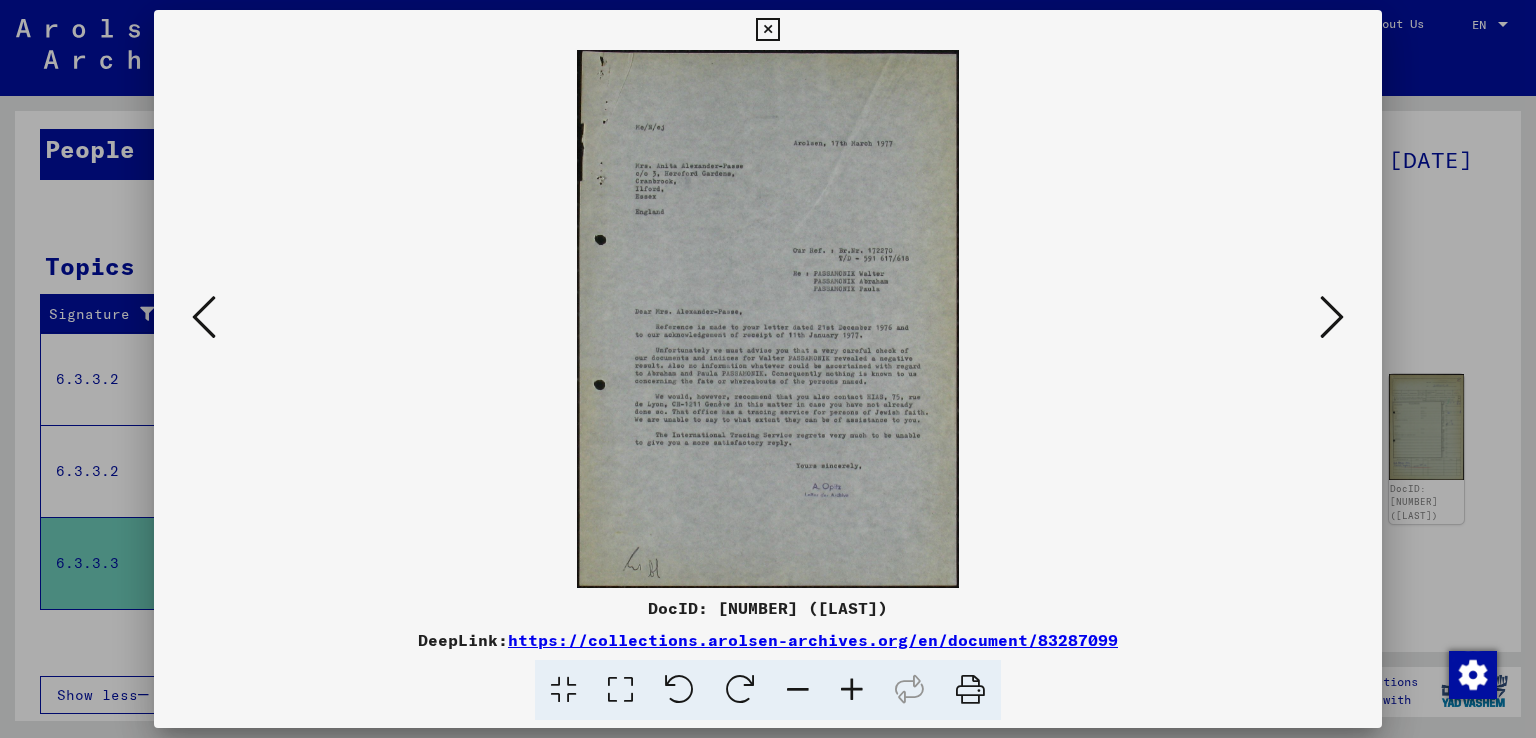 click at bounding box center [1332, 317] 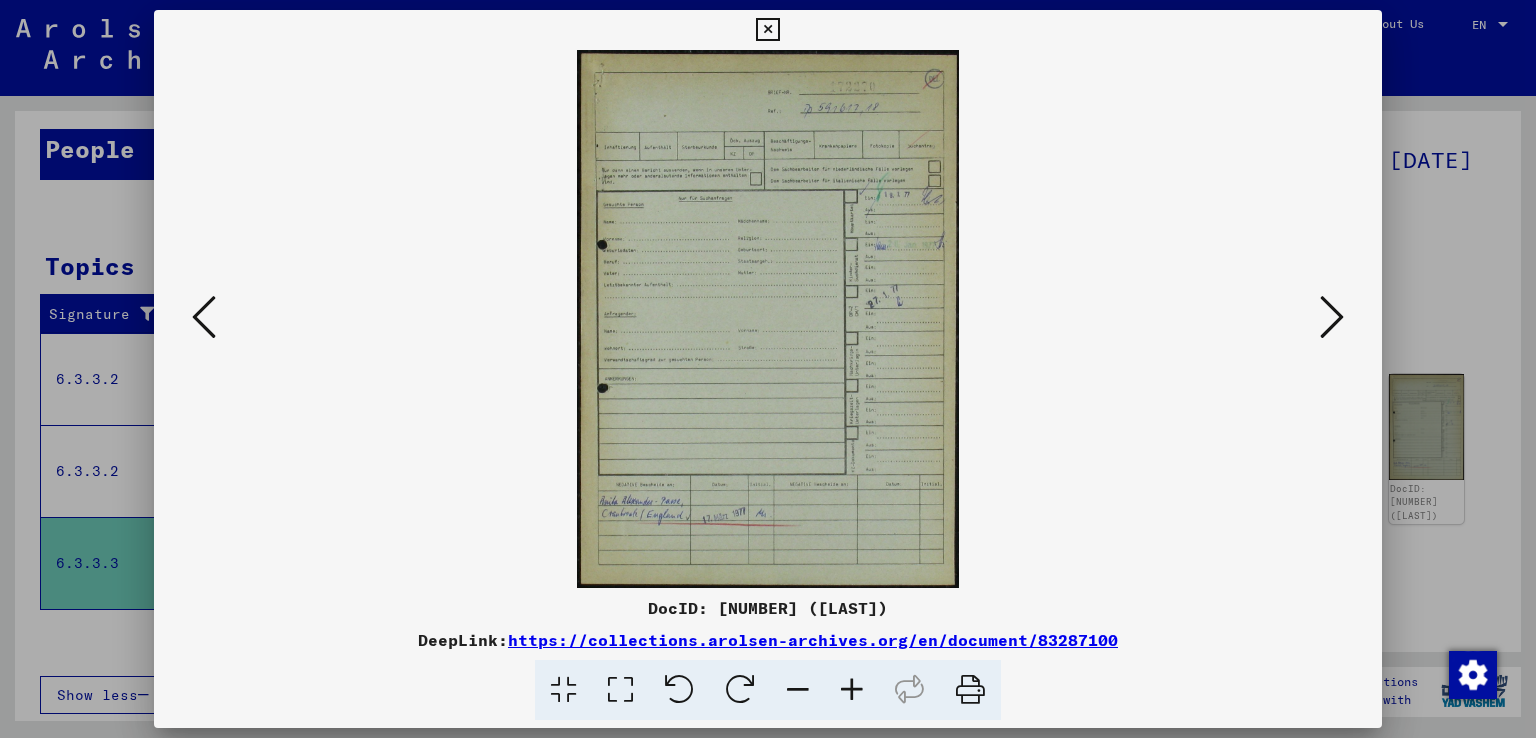 click at bounding box center [1332, 317] 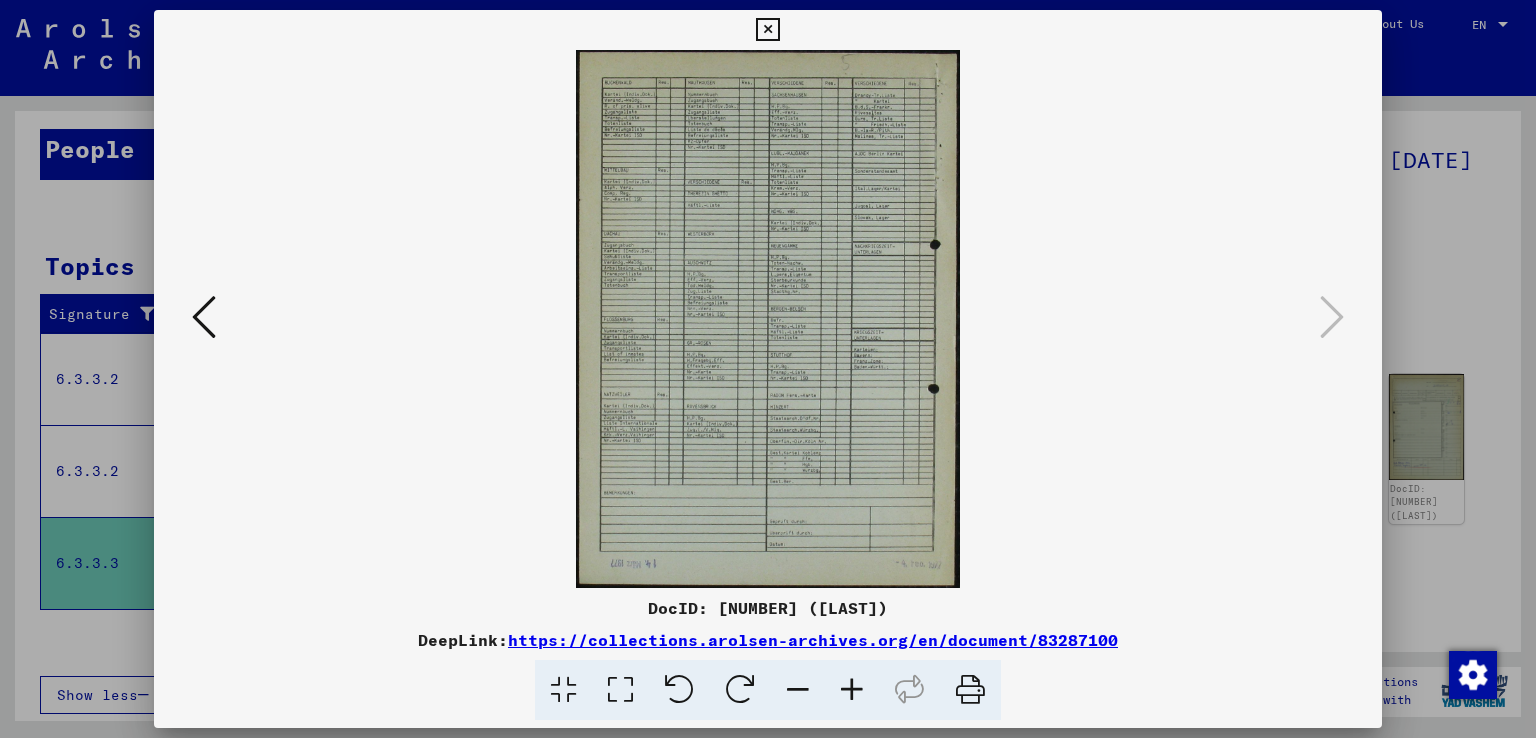 click at bounding box center [767, 30] 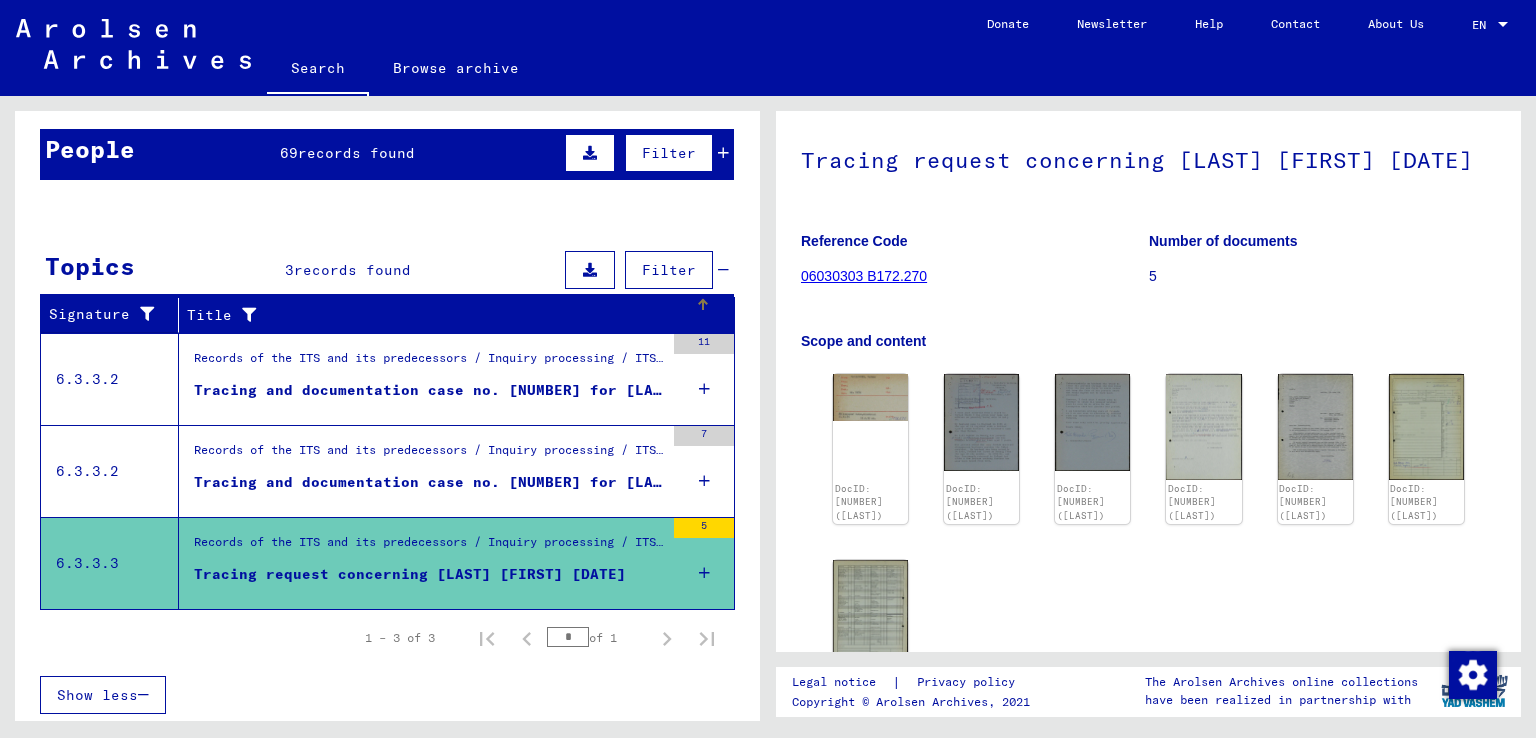 scroll, scrollTop: 36, scrollLeft: 0, axis: vertical 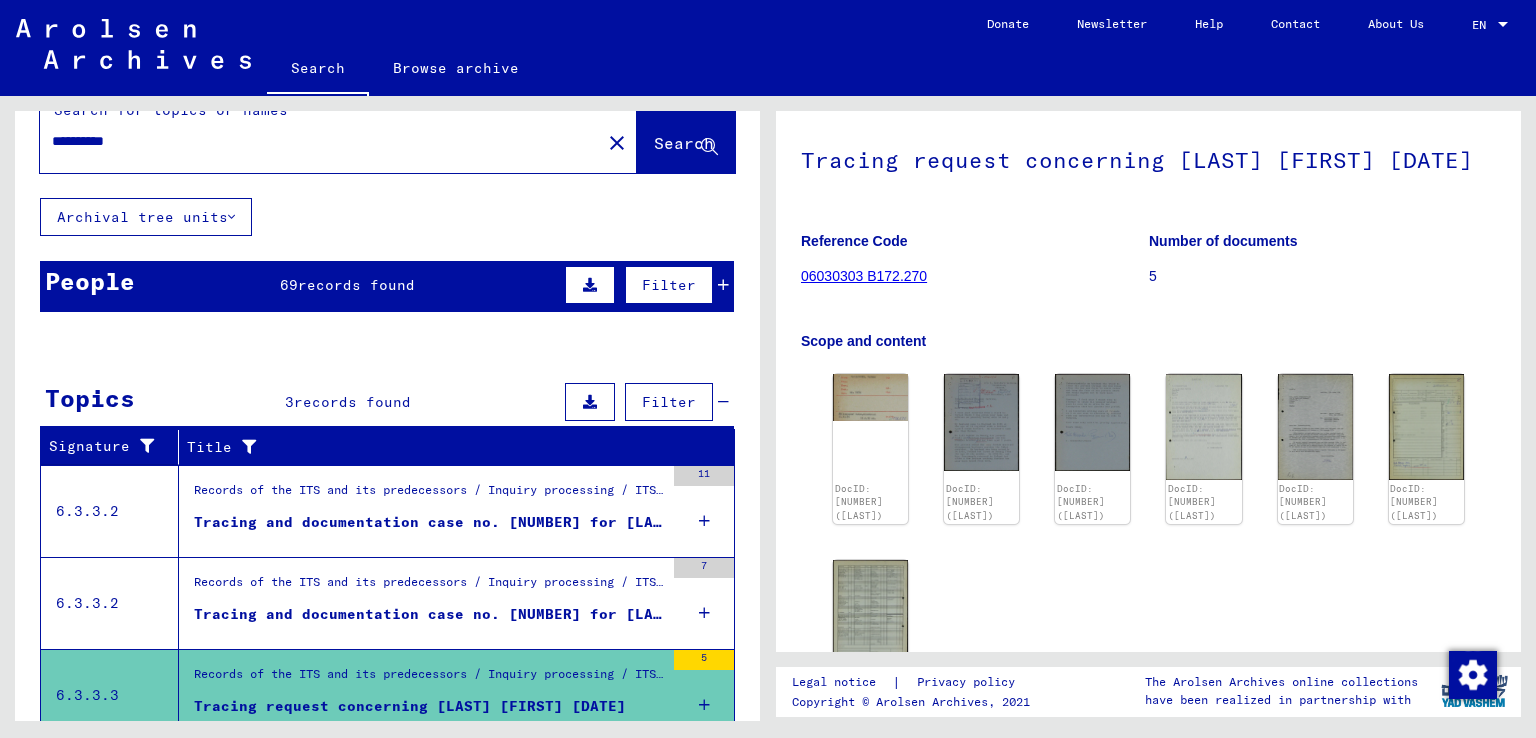 click on "records found" at bounding box center [356, 285] 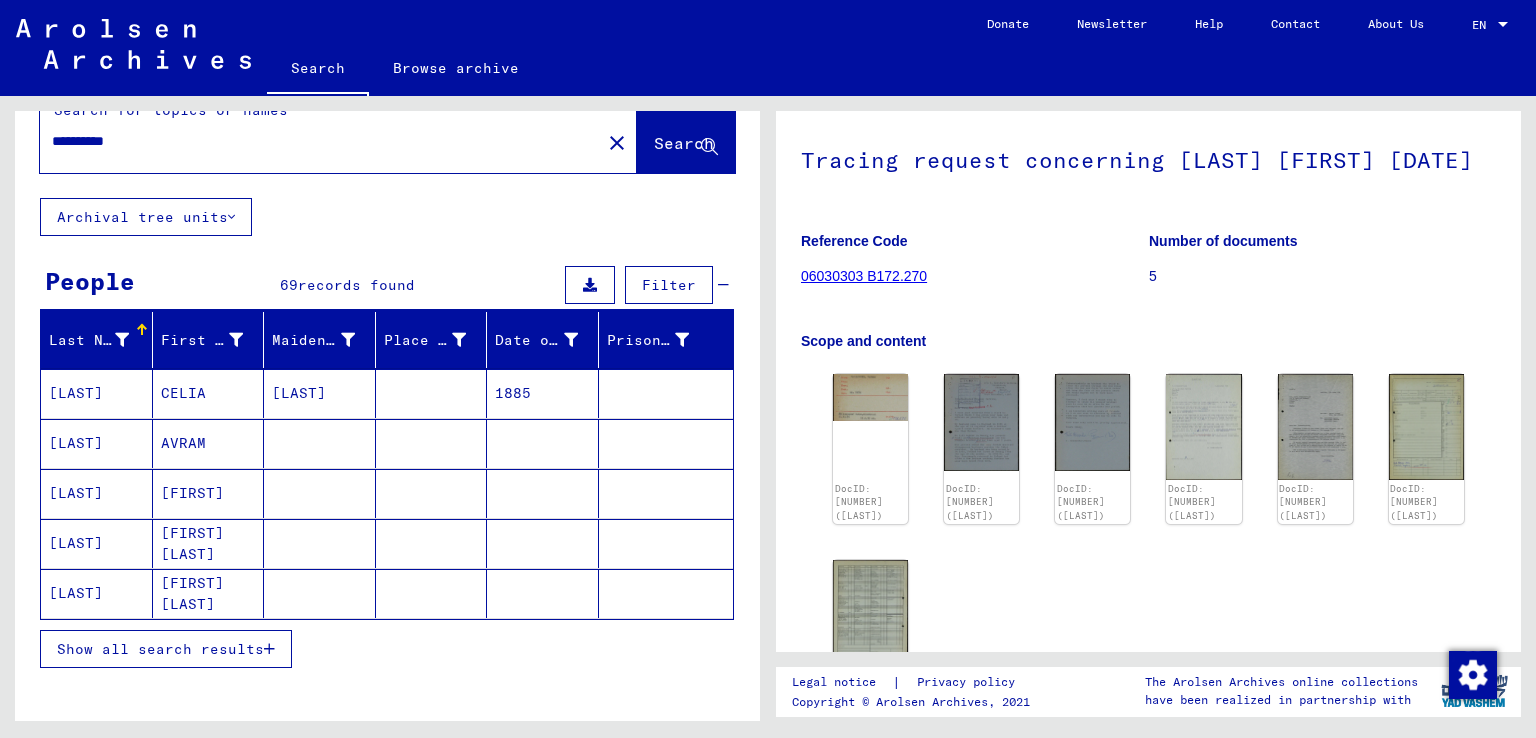 click on "Show all search results" at bounding box center [166, 649] 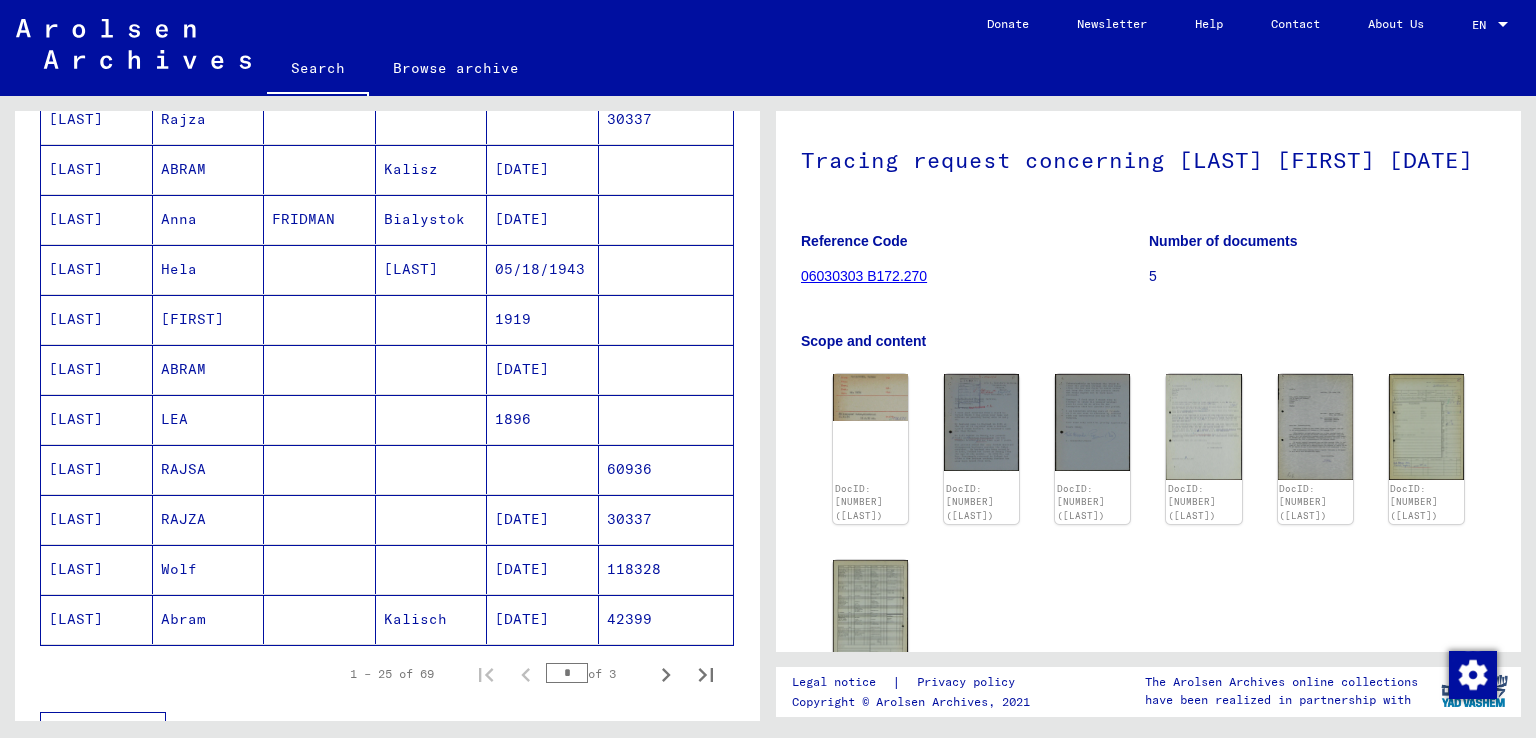 scroll, scrollTop: 1011, scrollLeft: 0, axis: vertical 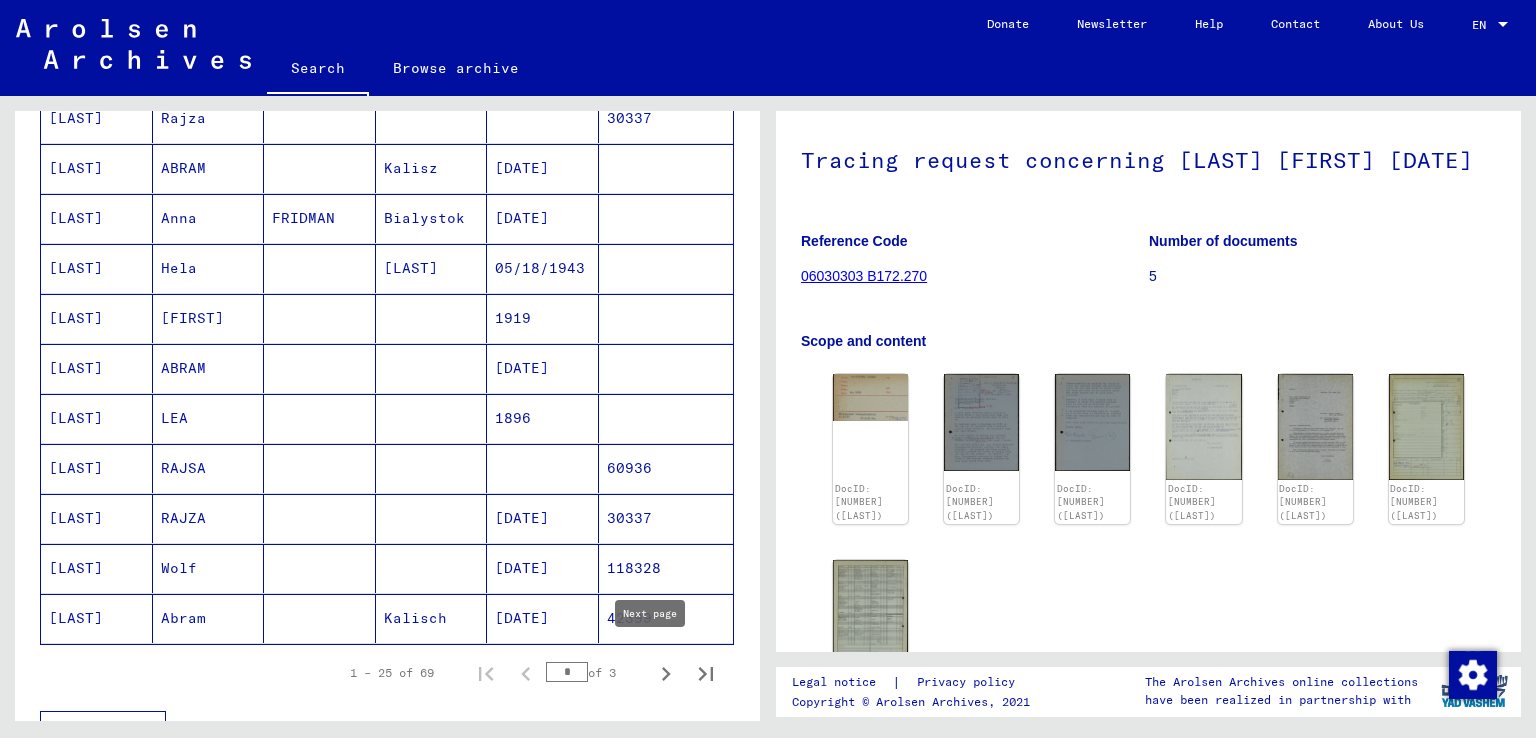 click 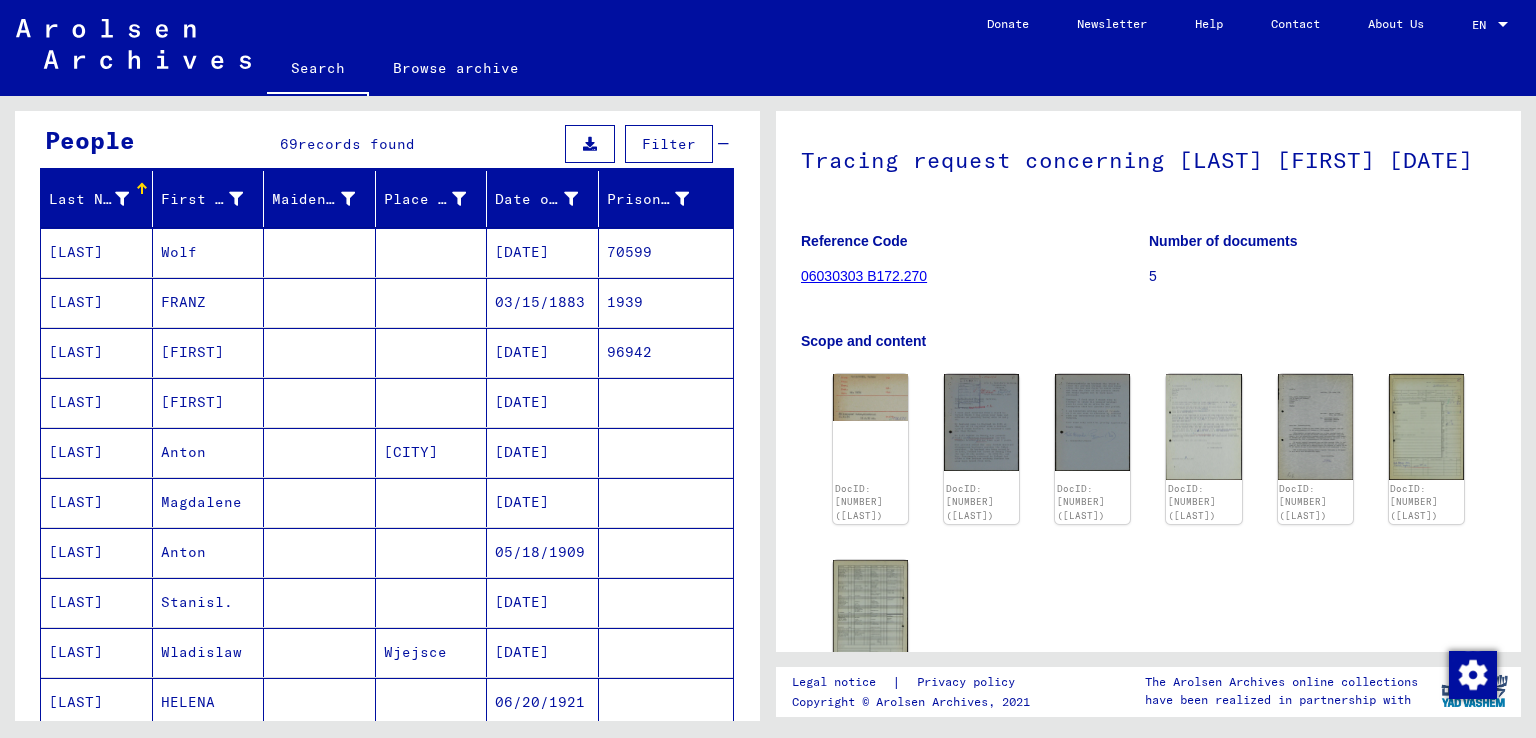 scroll, scrollTop: 164, scrollLeft: 0, axis: vertical 